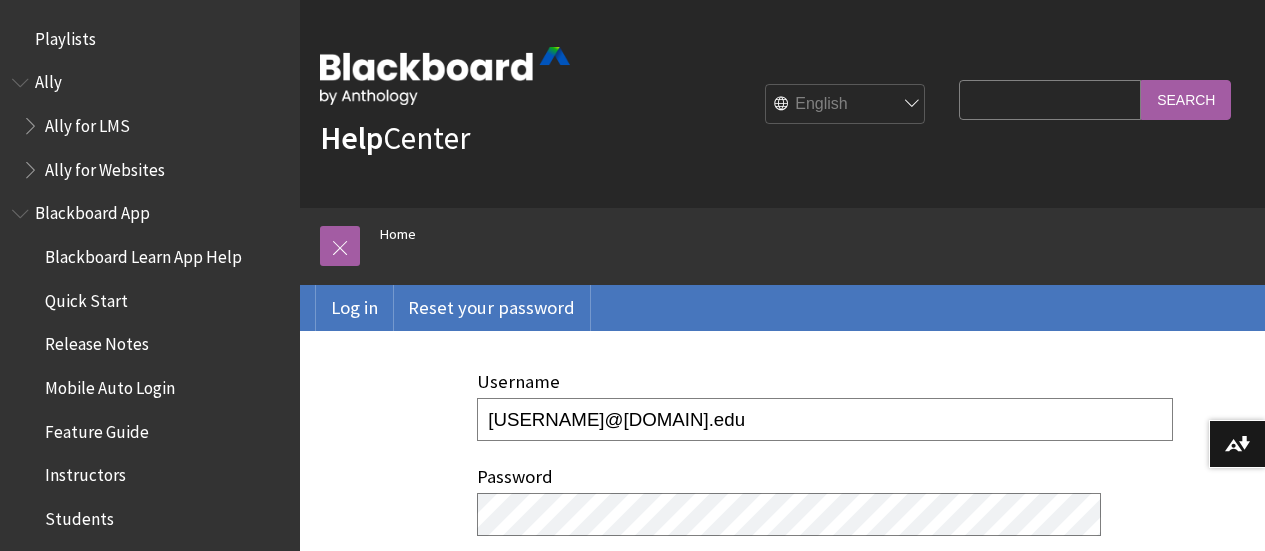 scroll, scrollTop: 116, scrollLeft: 0, axis: vertical 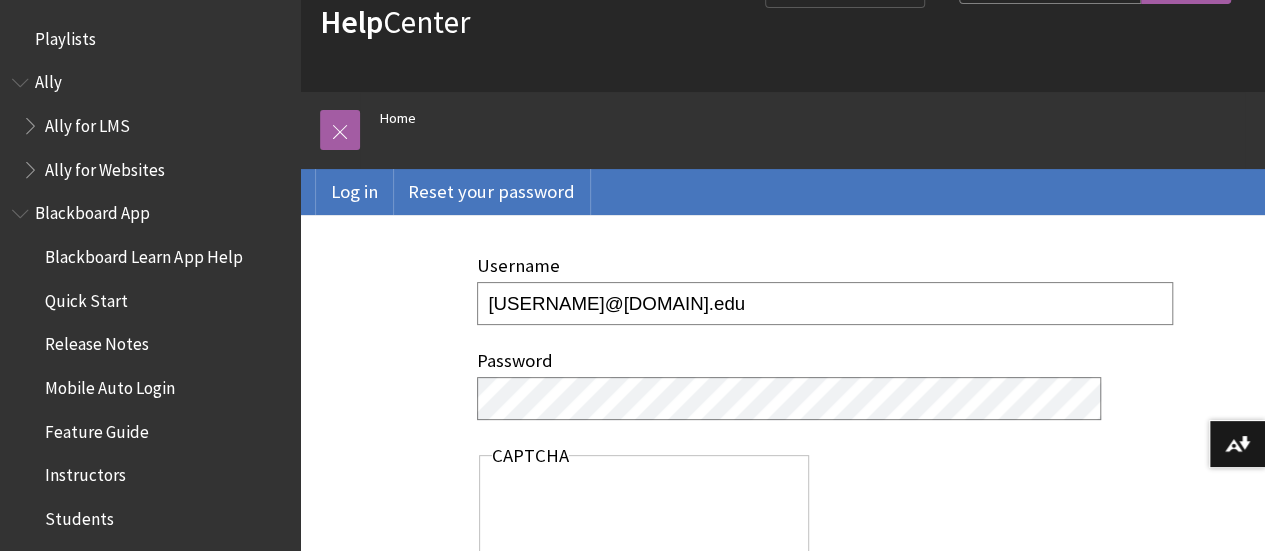 click on "[USERNAME]@[DOMAIN].edu" at bounding box center [825, 303] 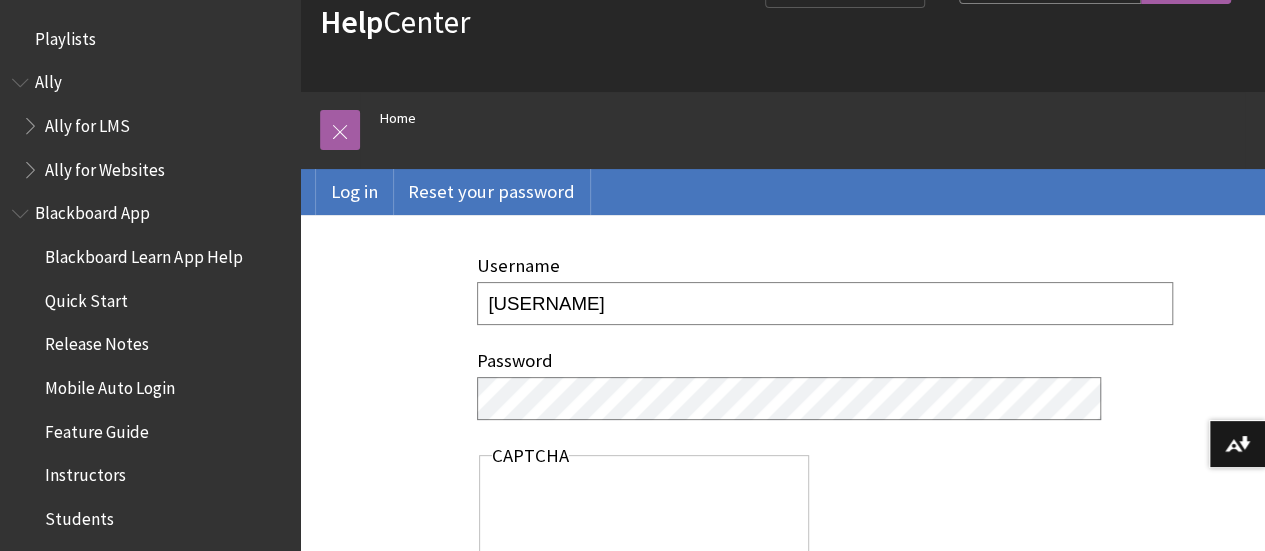 type on "lroberts3940" 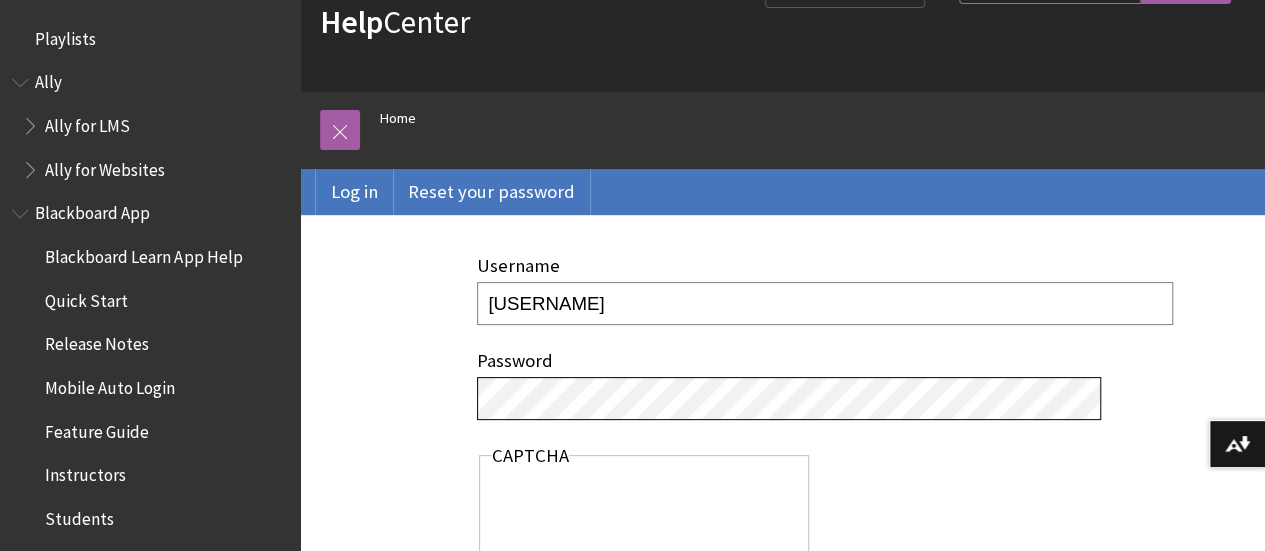 click on "Log in" at bounding box center (542, 654) 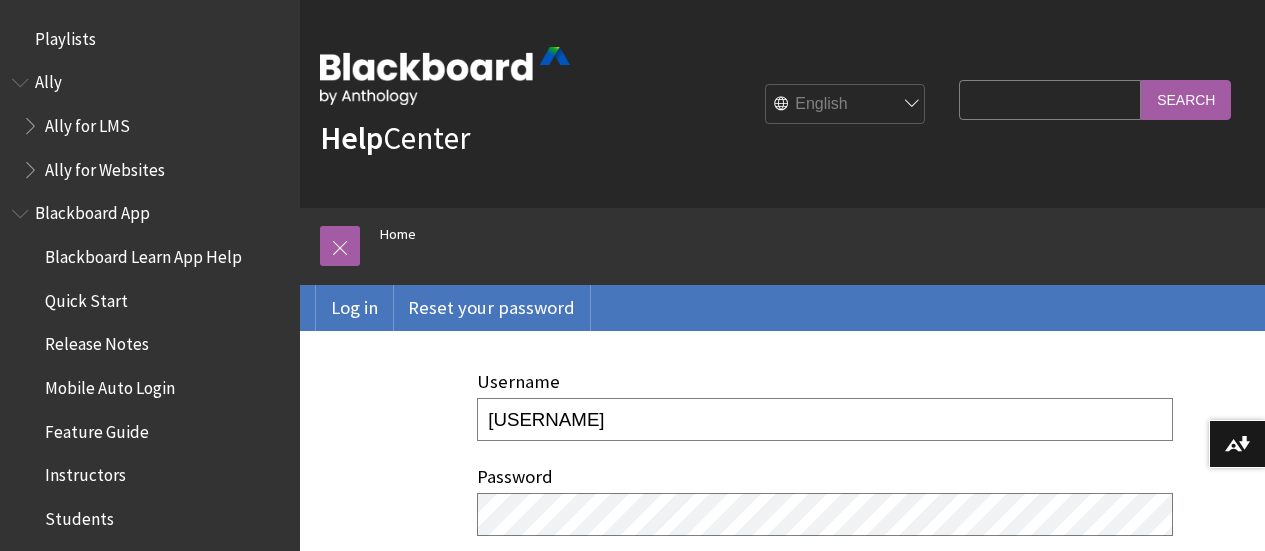 scroll, scrollTop: 0, scrollLeft: 0, axis: both 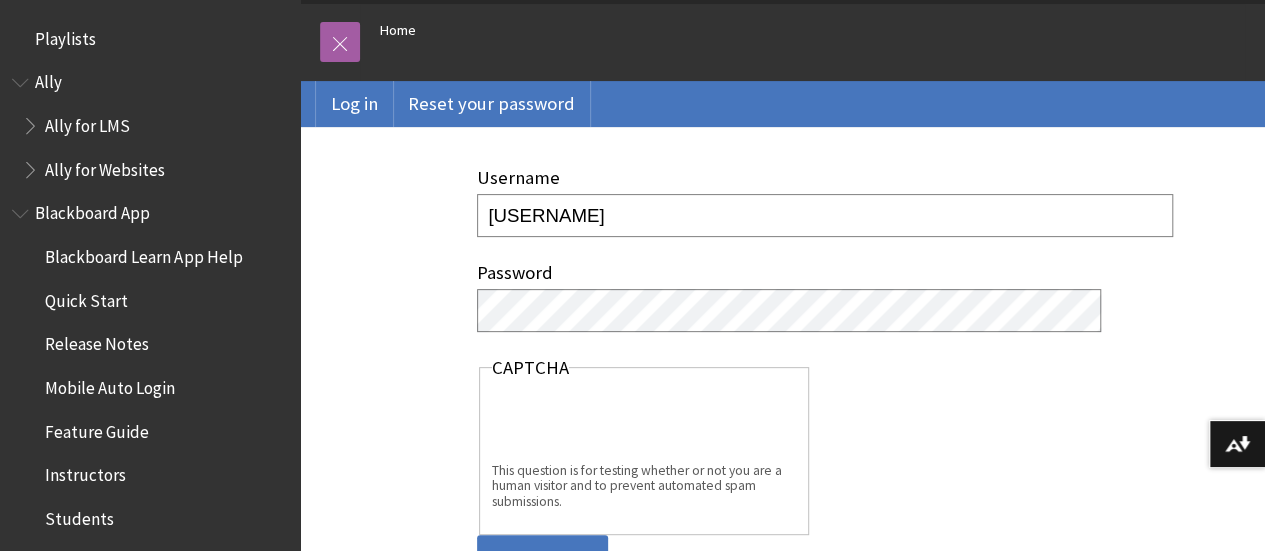 click on "Log in" at bounding box center (542, 566) 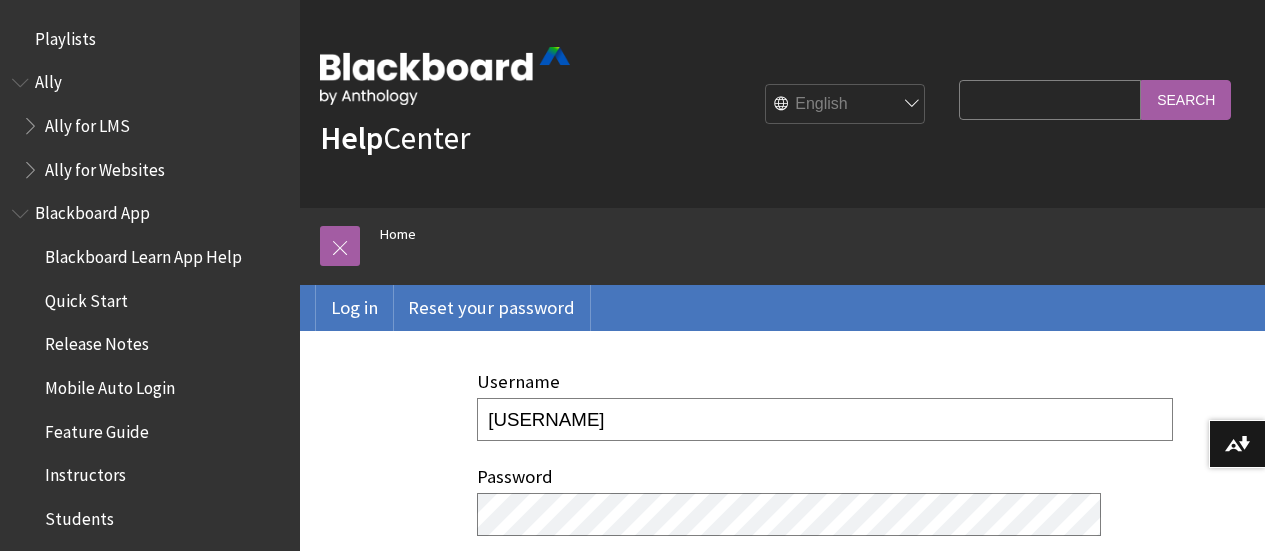 scroll, scrollTop: 0, scrollLeft: 0, axis: both 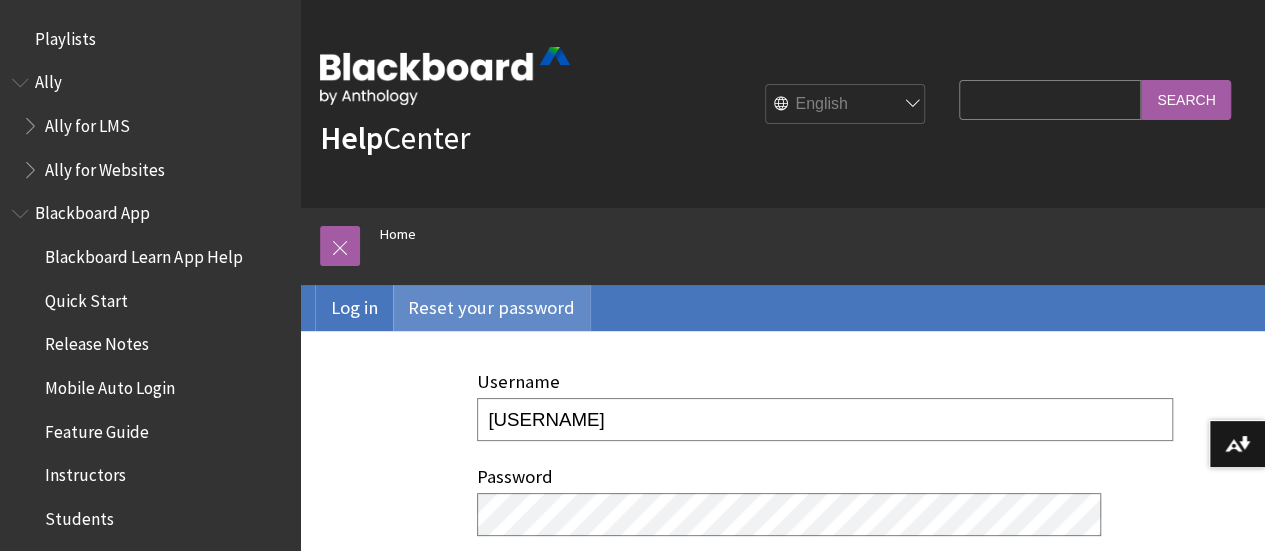 click on "Reset your password" at bounding box center (491, 308) 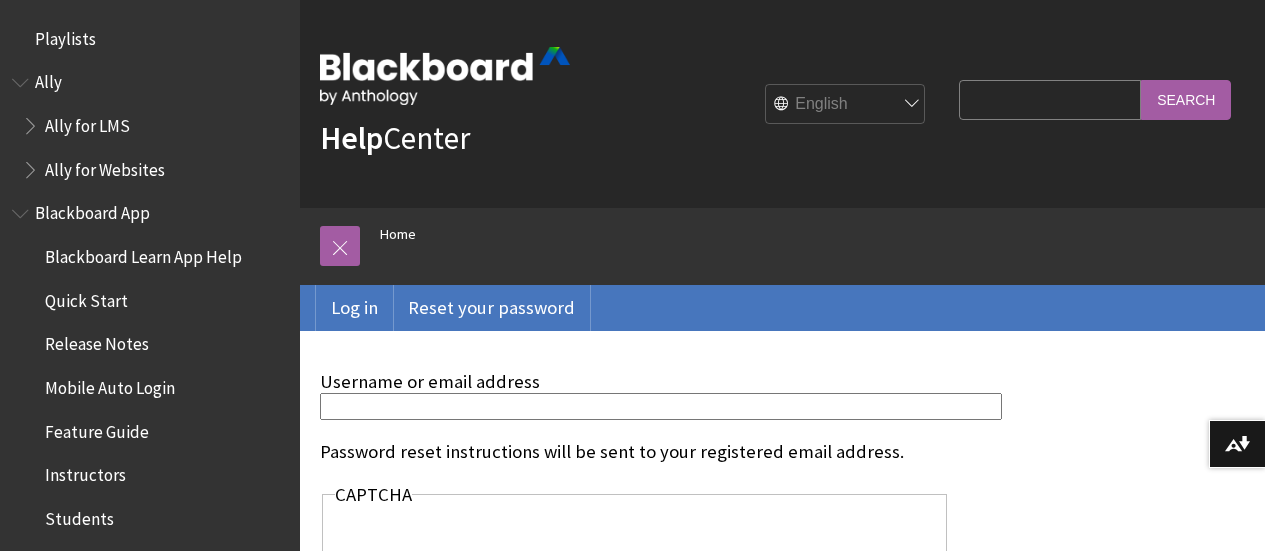 scroll, scrollTop: 0, scrollLeft: 0, axis: both 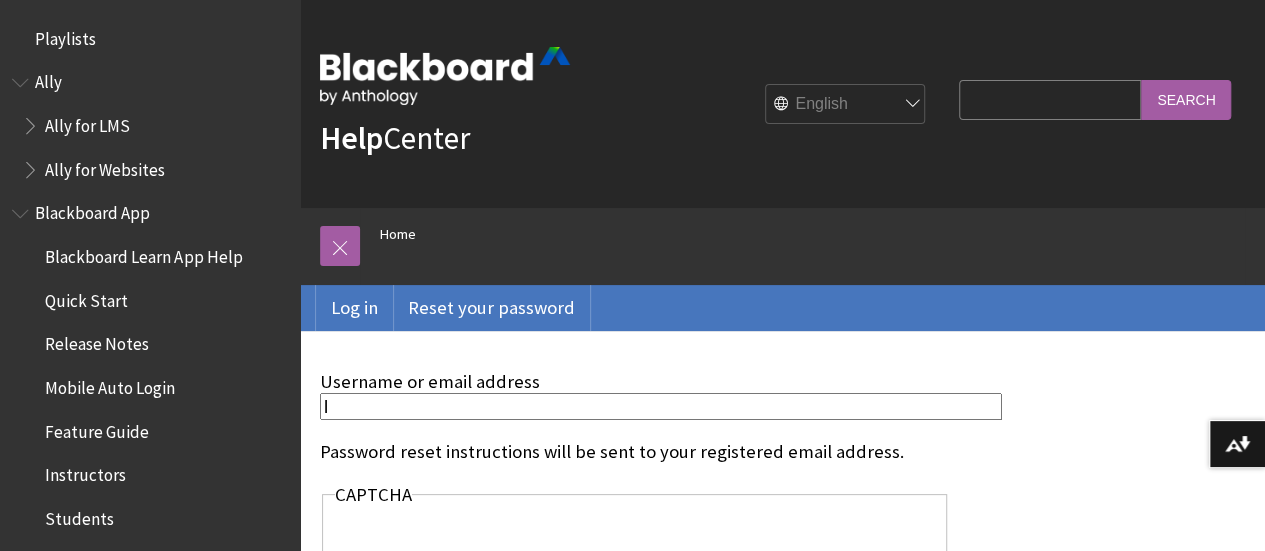 type on "[USERNAME]@[DOMAIN].edu" 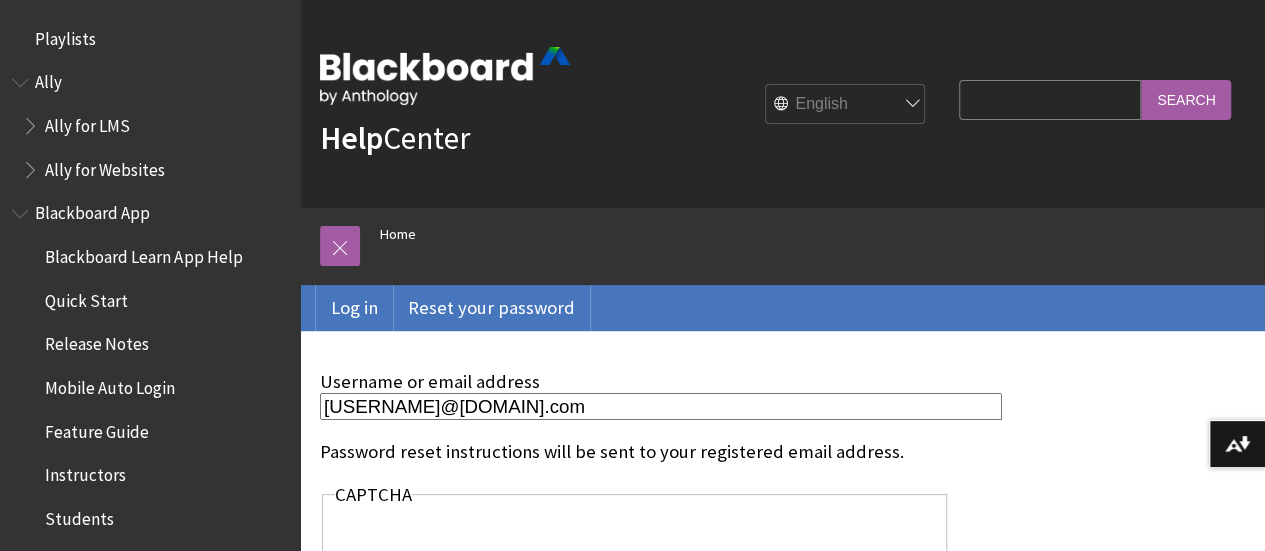 scroll, scrollTop: 10, scrollLeft: 0, axis: vertical 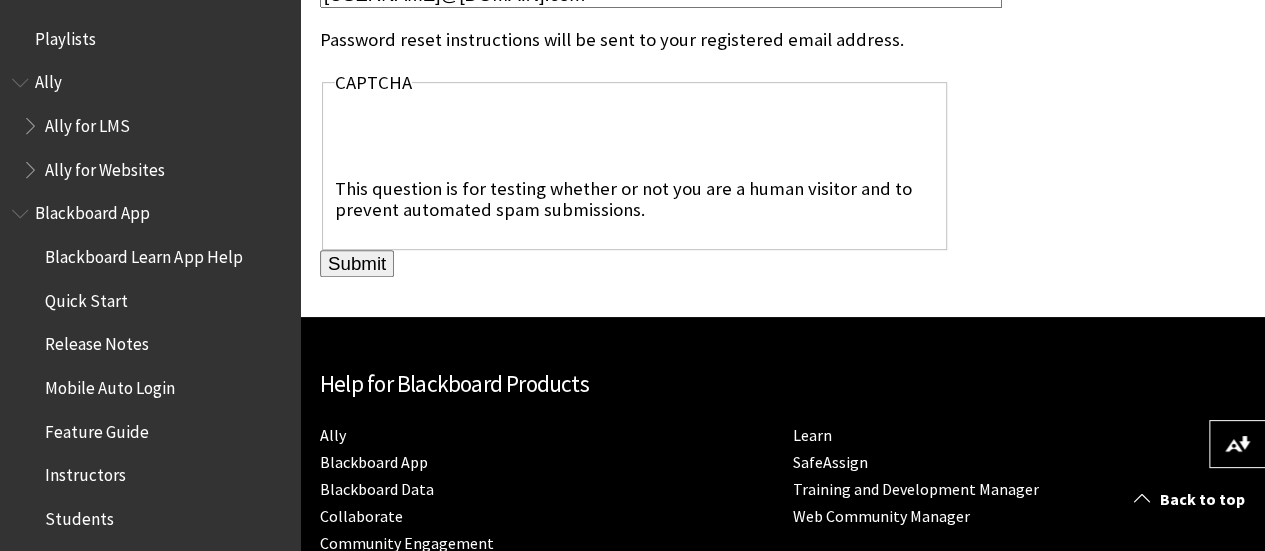 click on "Submit" at bounding box center (357, 264) 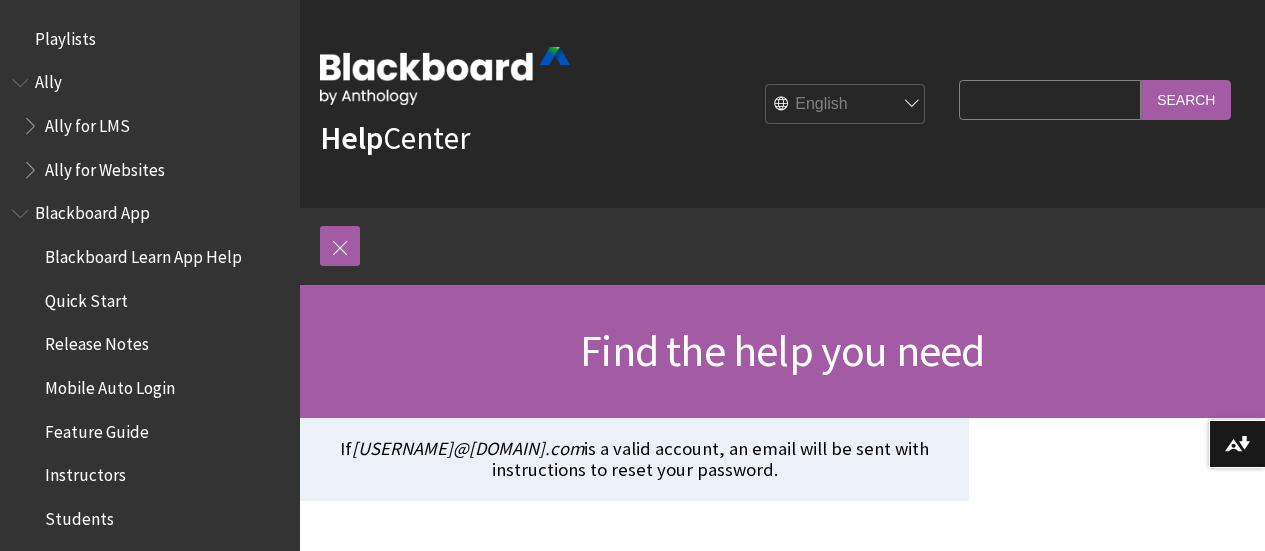 scroll, scrollTop: 0, scrollLeft: 0, axis: both 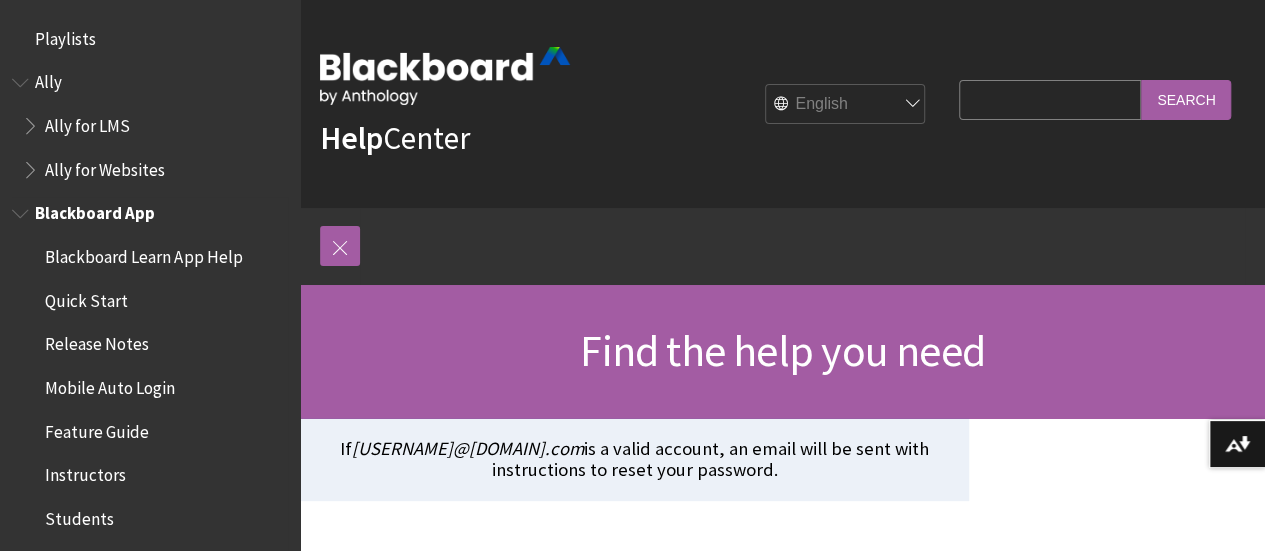 click on "Blackboard Learn App Help" at bounding box center [143, 253] 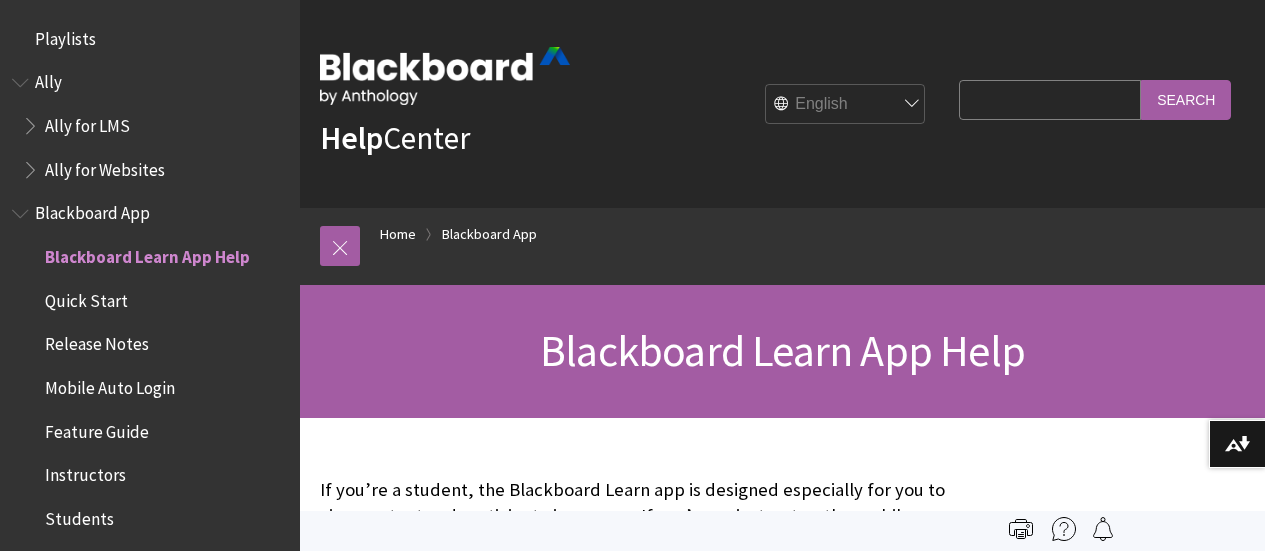 scroll, scrollTop: 0, scrollLeft: 0, axis: both 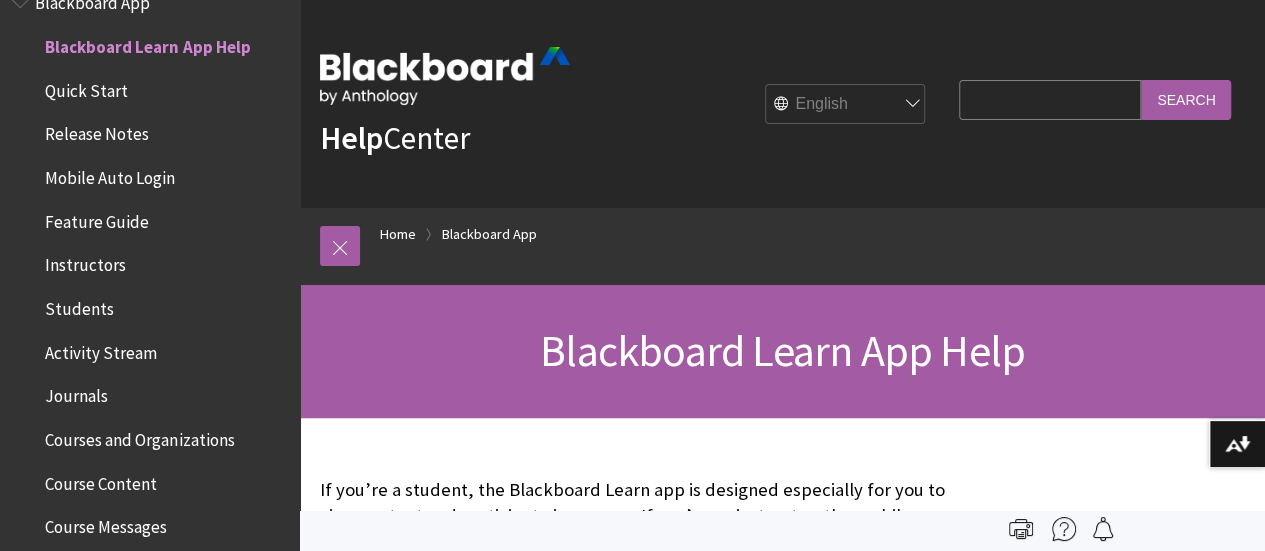 click on "Quick Start" at bounding box center (86, 87) 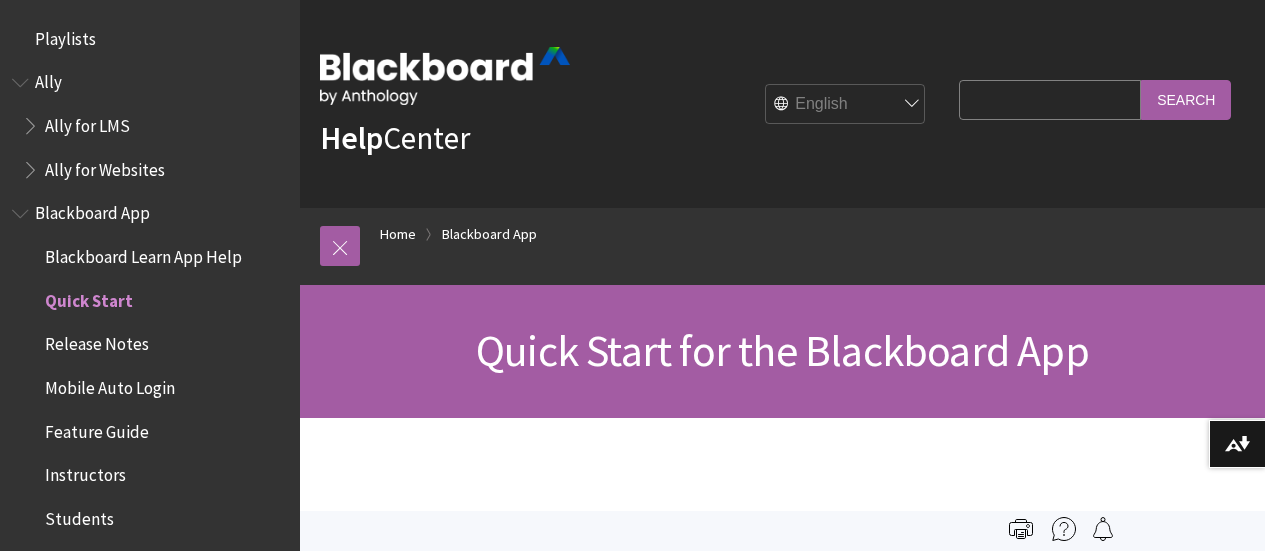 scroll, scrollTop: 0, scrollLeft: 0, axis: both 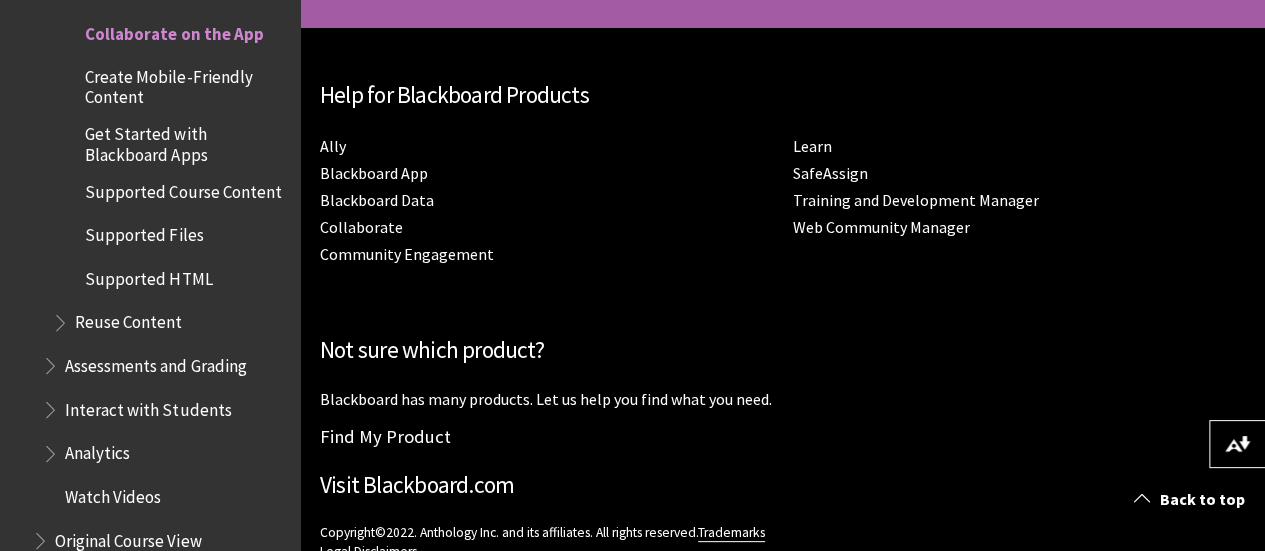 click on "Log in" at bounding box center [337, 694] 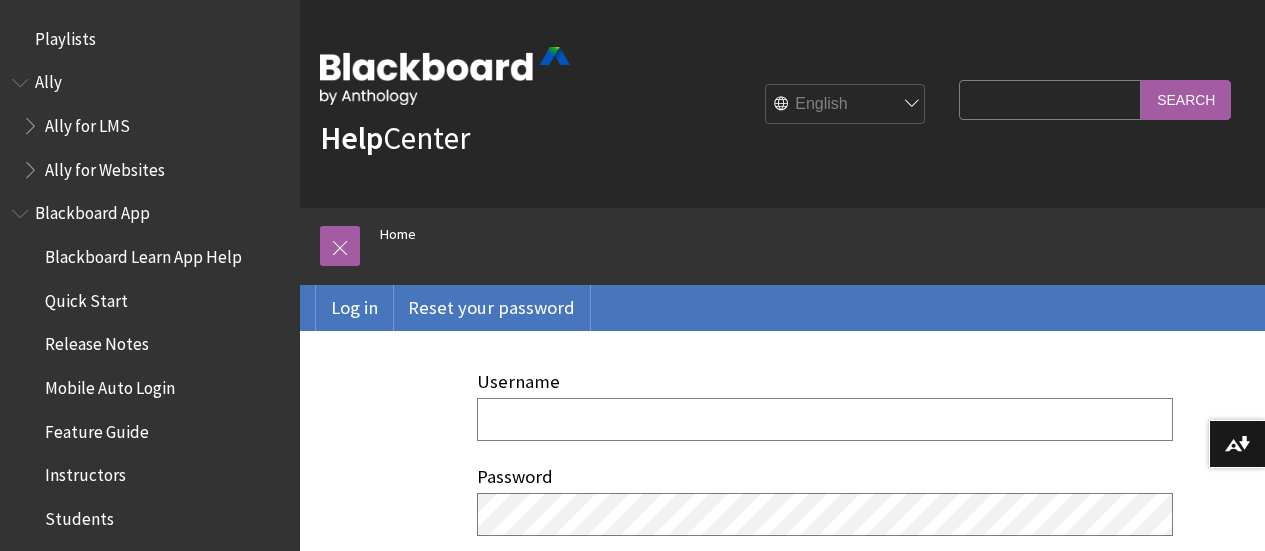 scroll, scrollTop: 0, scrollLeft: 0, axis: both 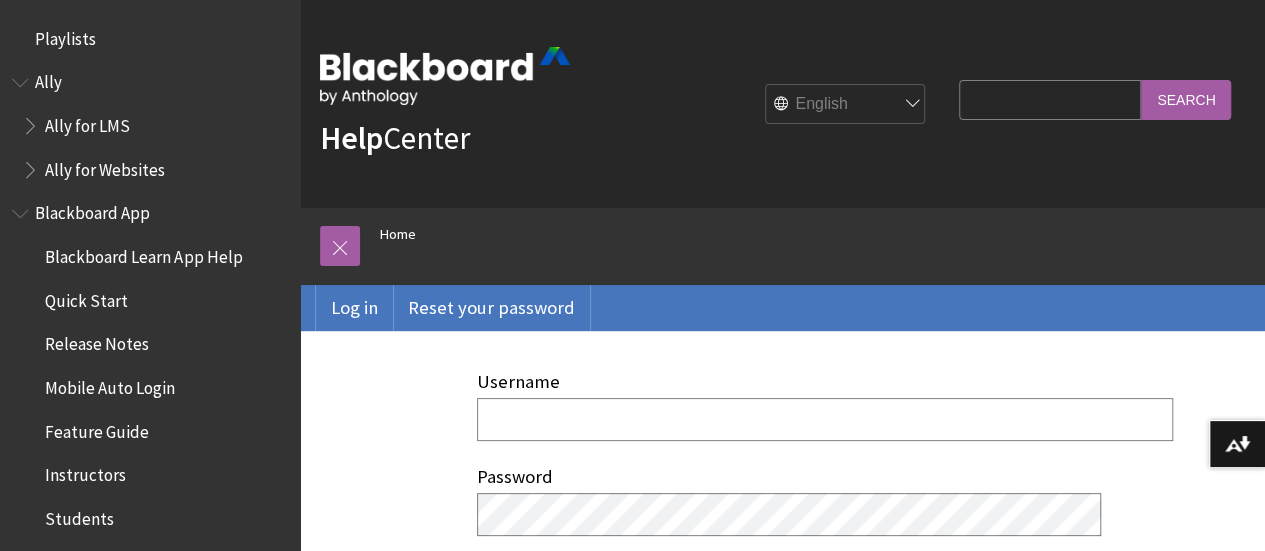 click on "Username" at bounding box center (825, 419) 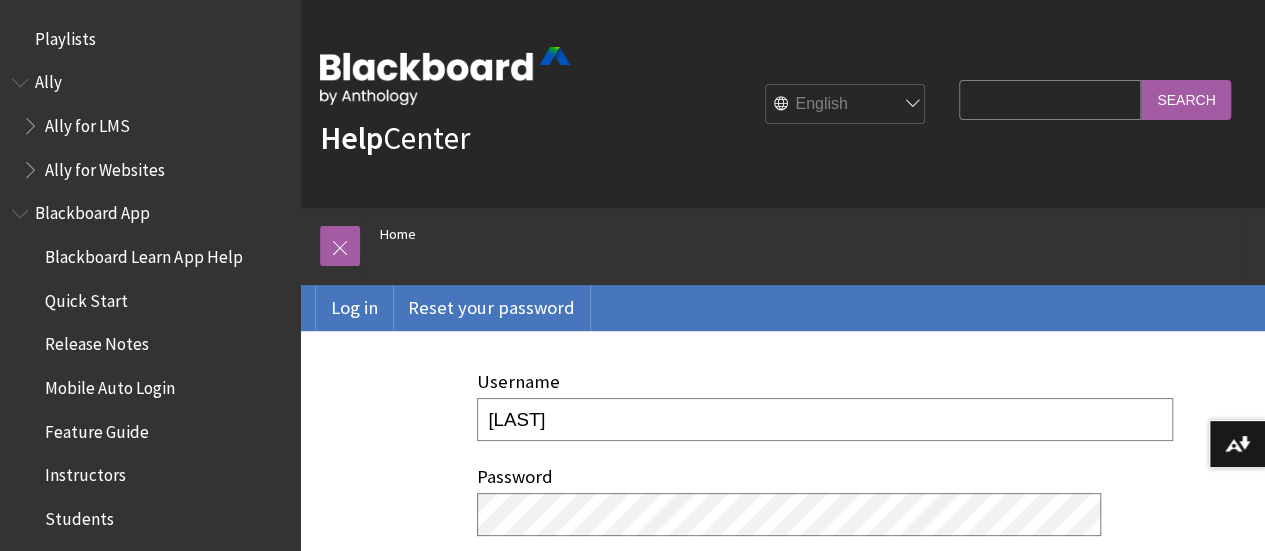 type on "[USERNAME]" 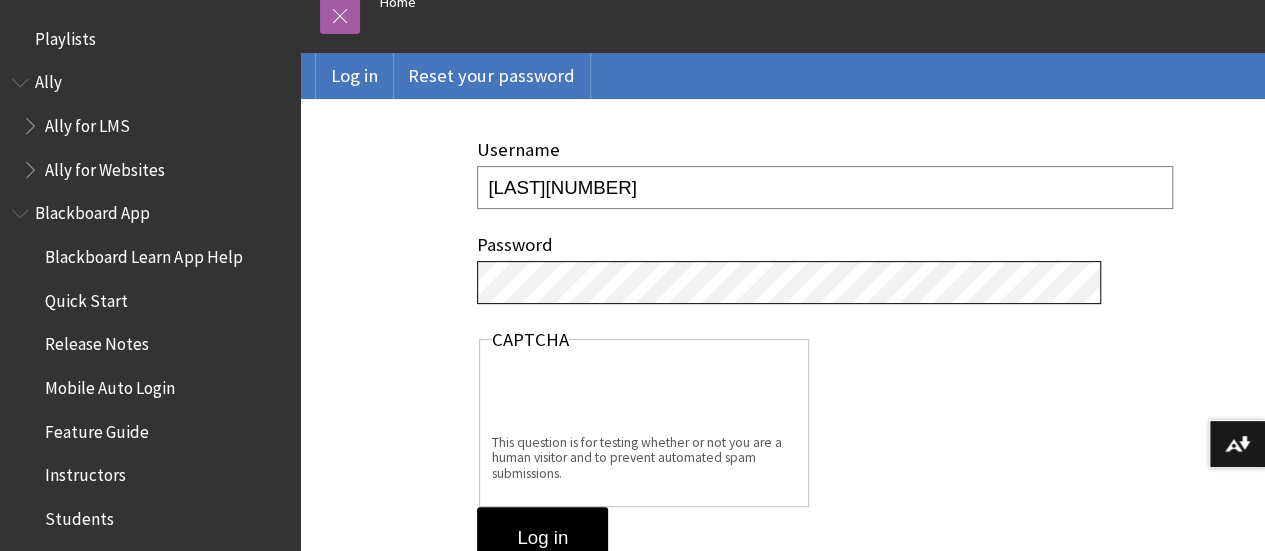 scroll, scrollTop: 258, scrollLeft: 0, axis: vertical 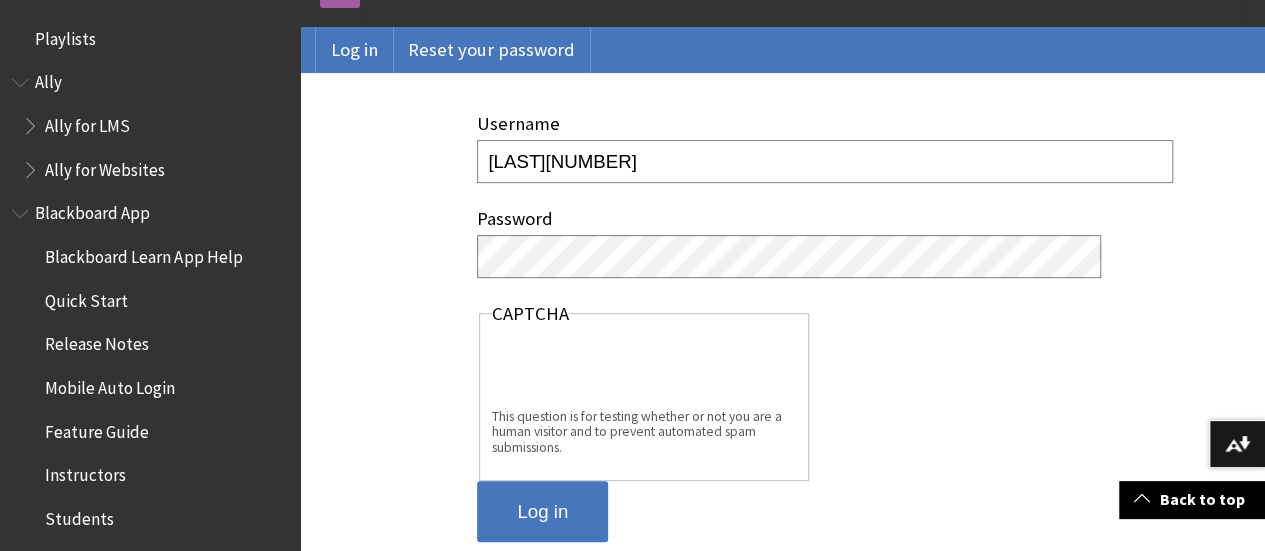 click on "Log in" at bounding box center [542, 512] 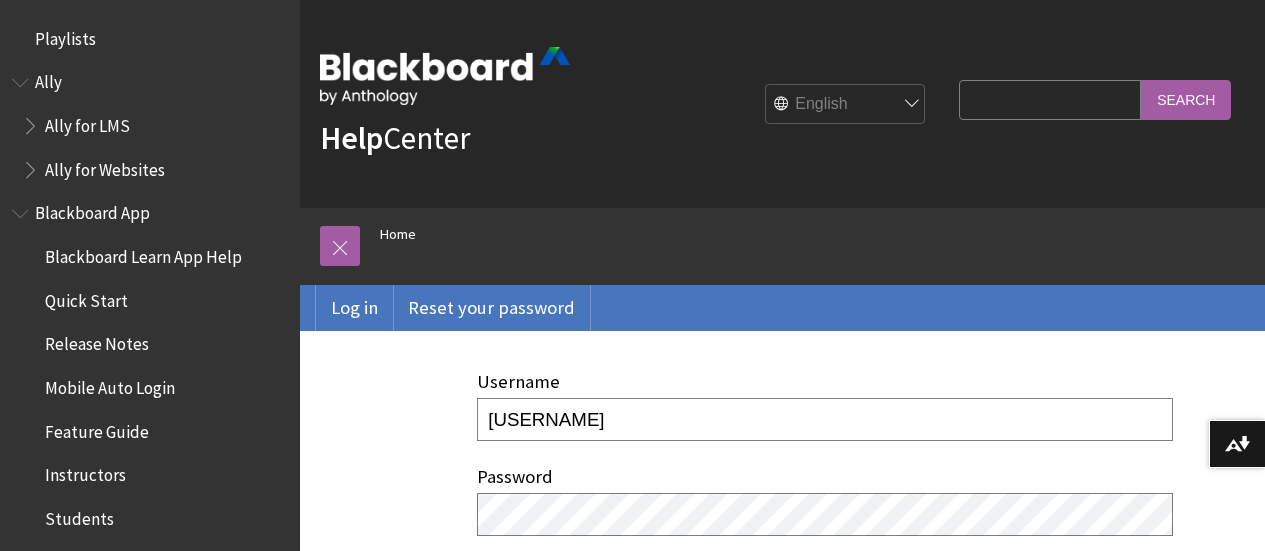 scroll, scrollTop: 0, scrollLeft: 0, axis: both 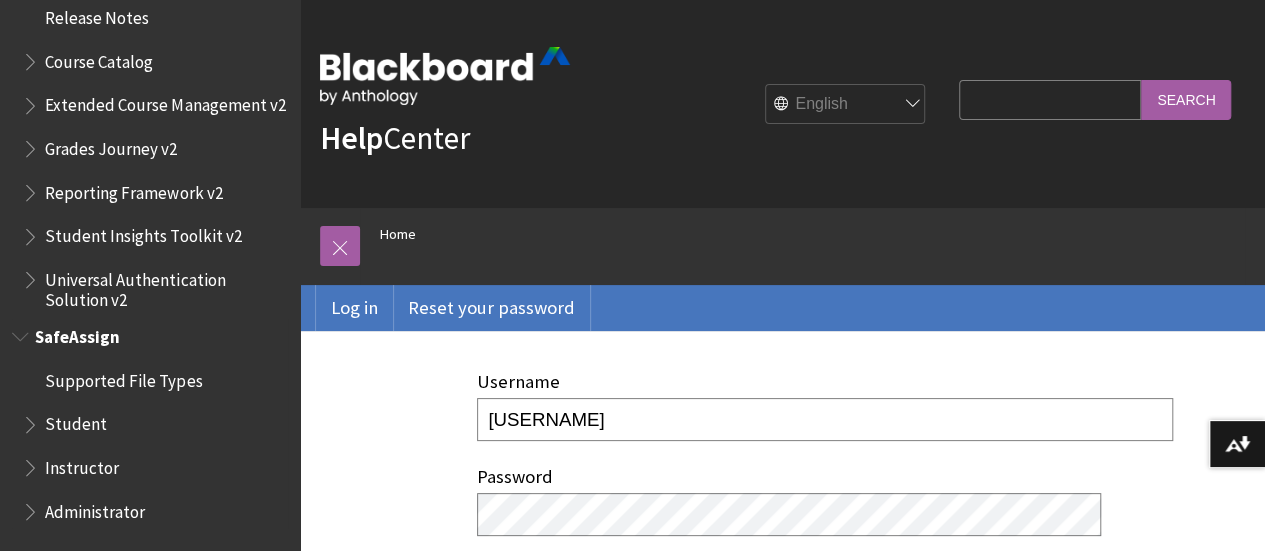 click on "Administrator" at bounding box center [155, 512] 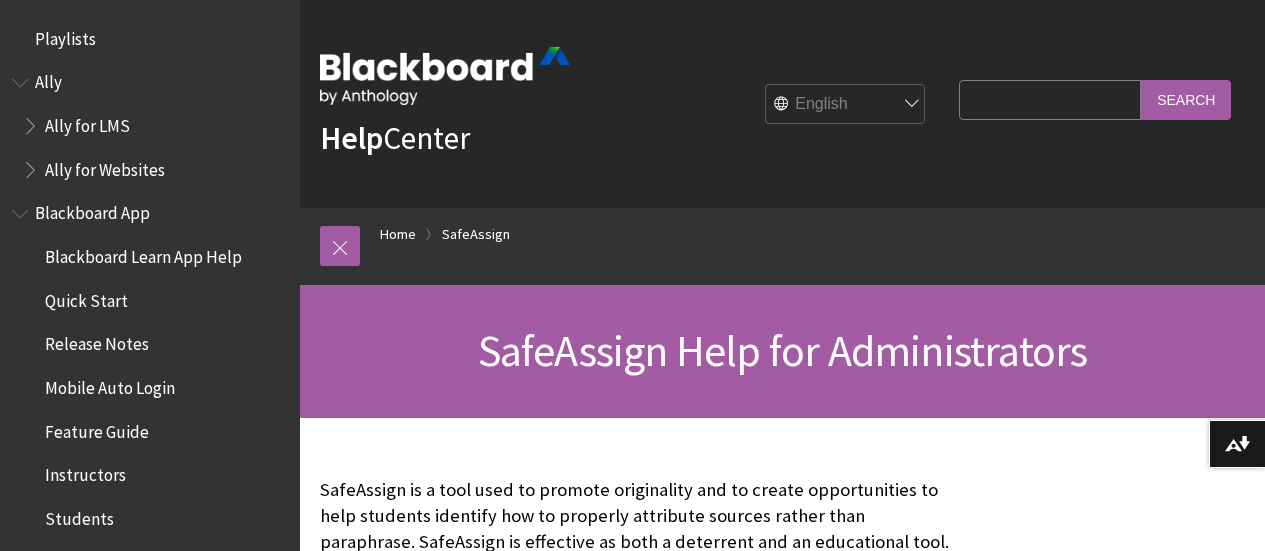 scroll, scrollTop: 0, scrollLeft: 0, axis: both 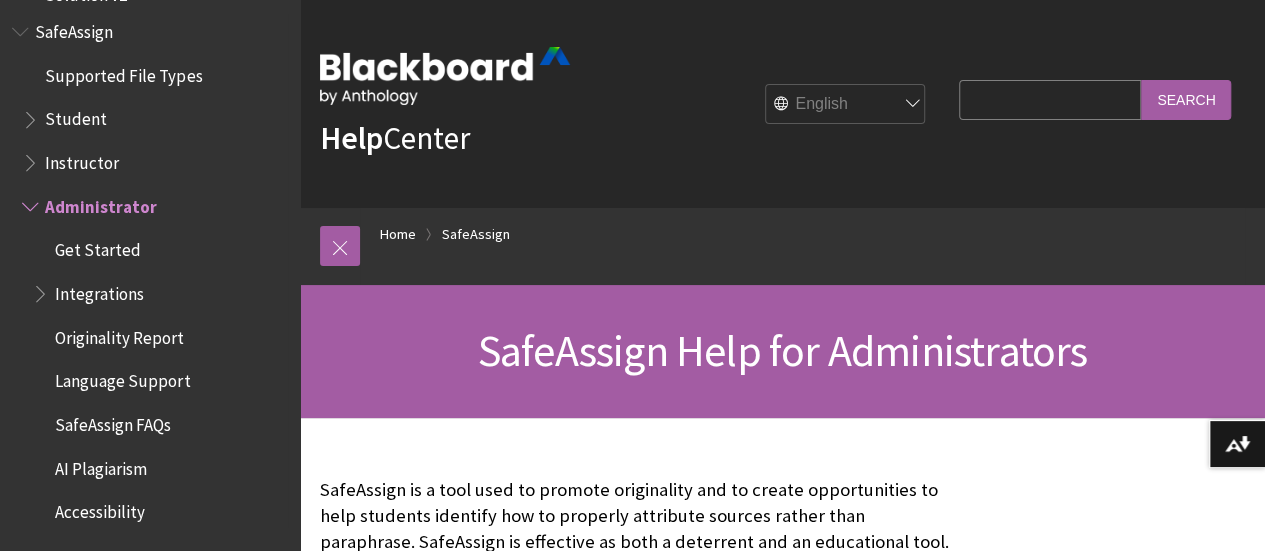 click on "Student" at bounding box center [155, 120] 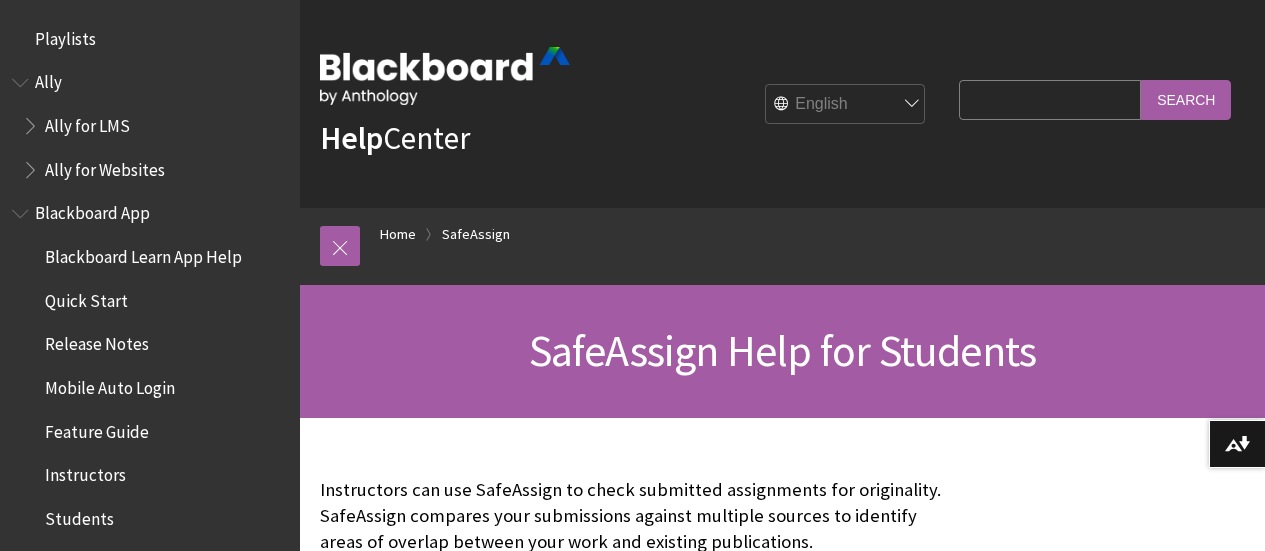 scroll, scrollTop: 0, scrollLeft: 0, axis: both 